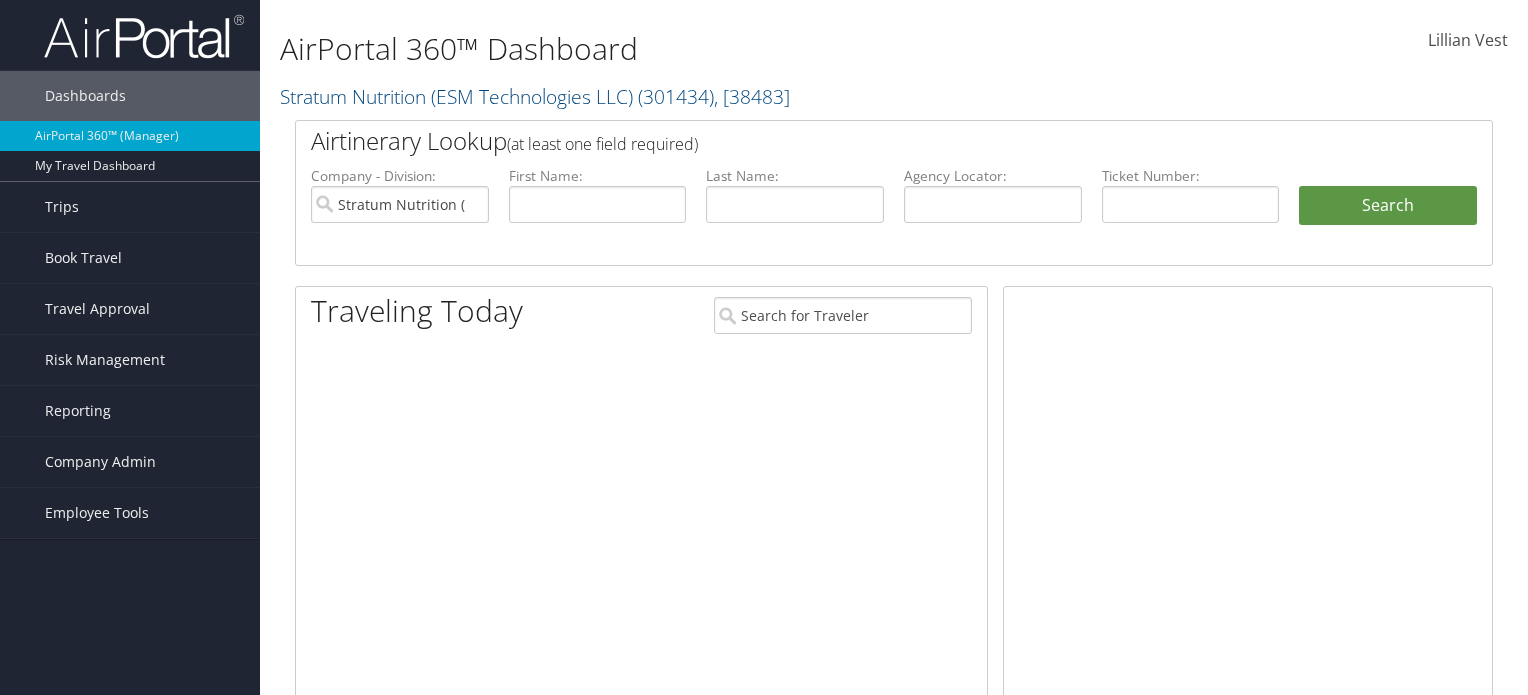 scroll, scrollTop: 0, scrollLeft: 0, axis: both 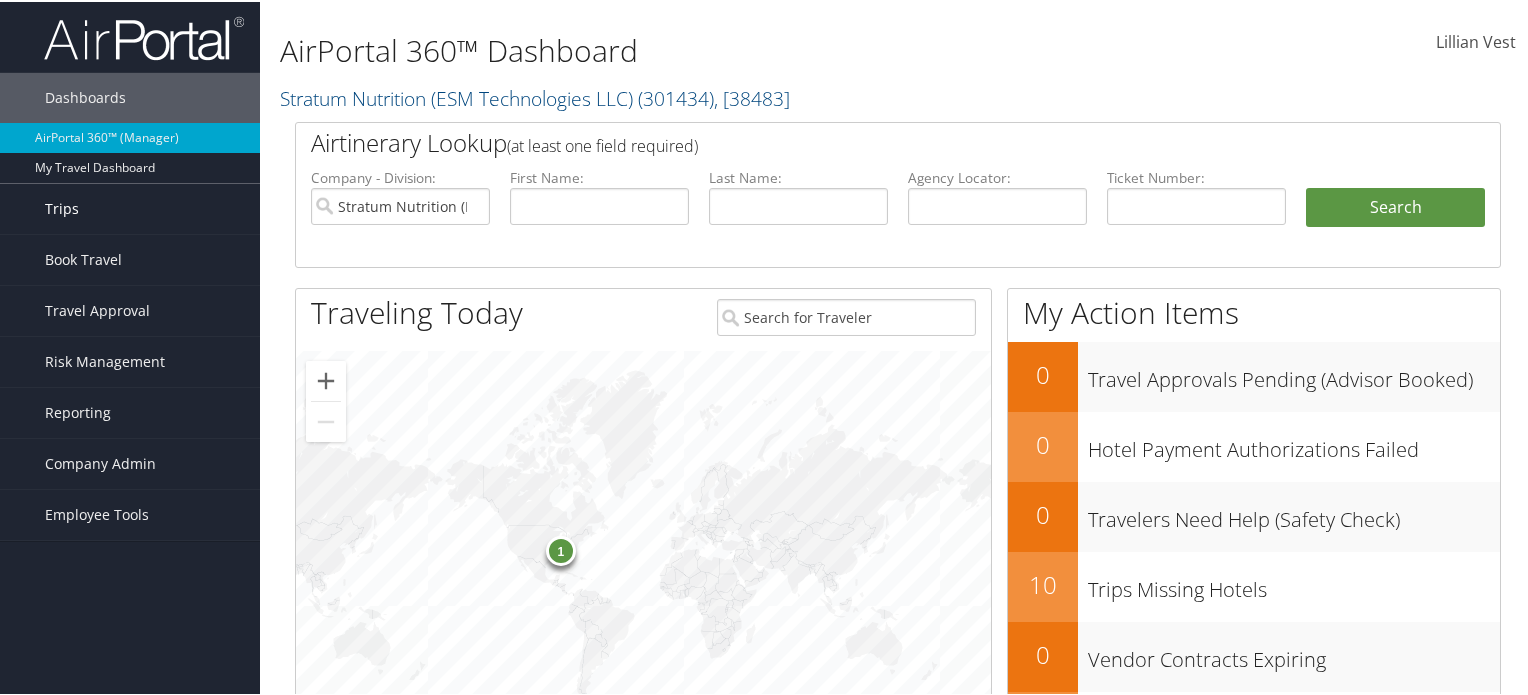 click on "Trips" at bounding box center [130, 207] 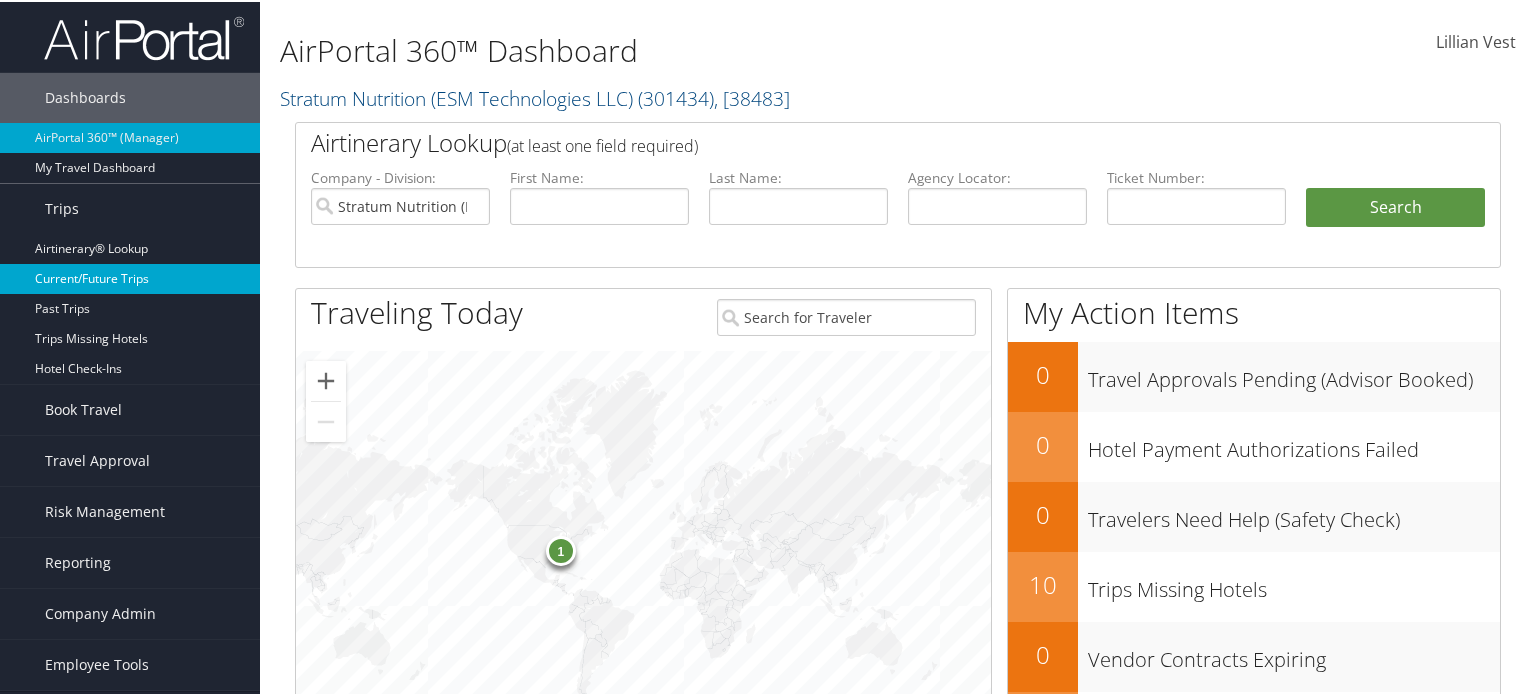 click on "Current/Future Trips" at bounding box center (130, 277) 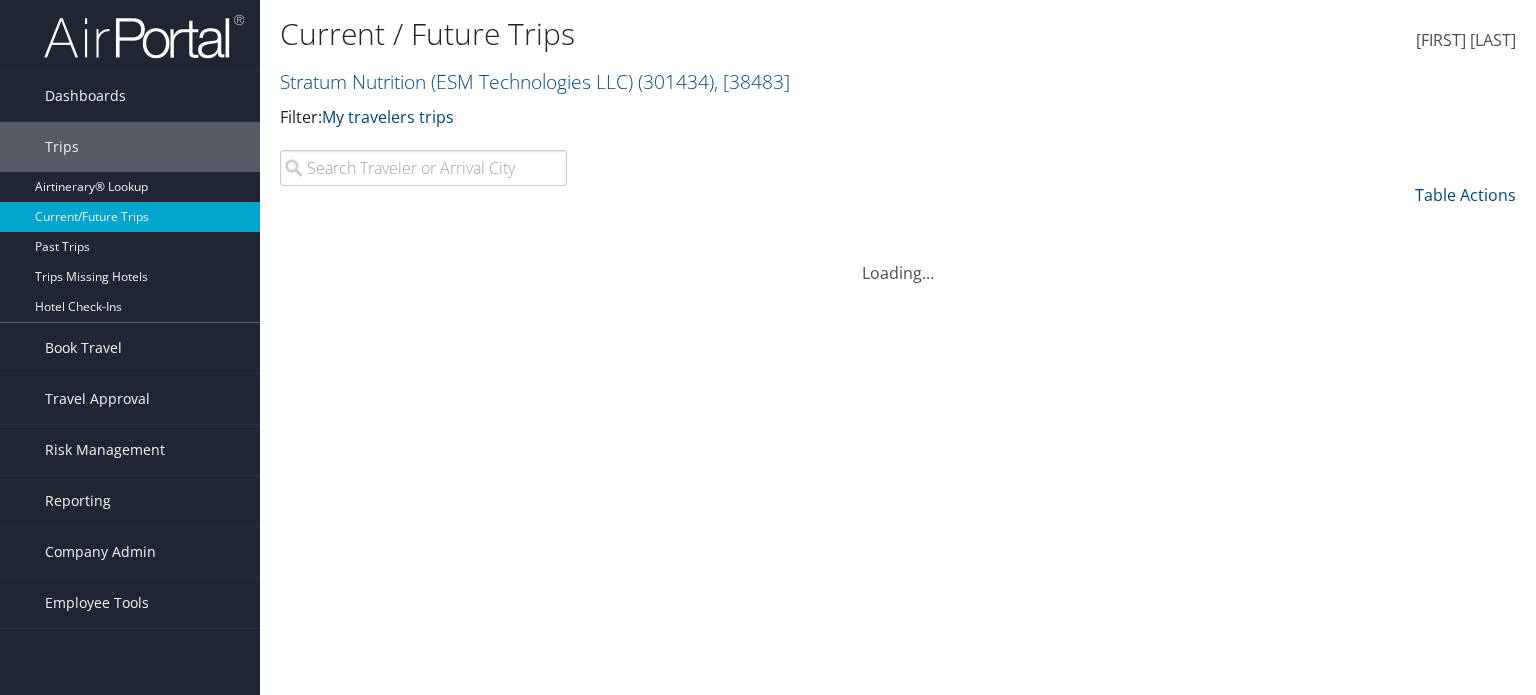 scroll, scrollTop: 0, scrollLeft: 0, axis: both 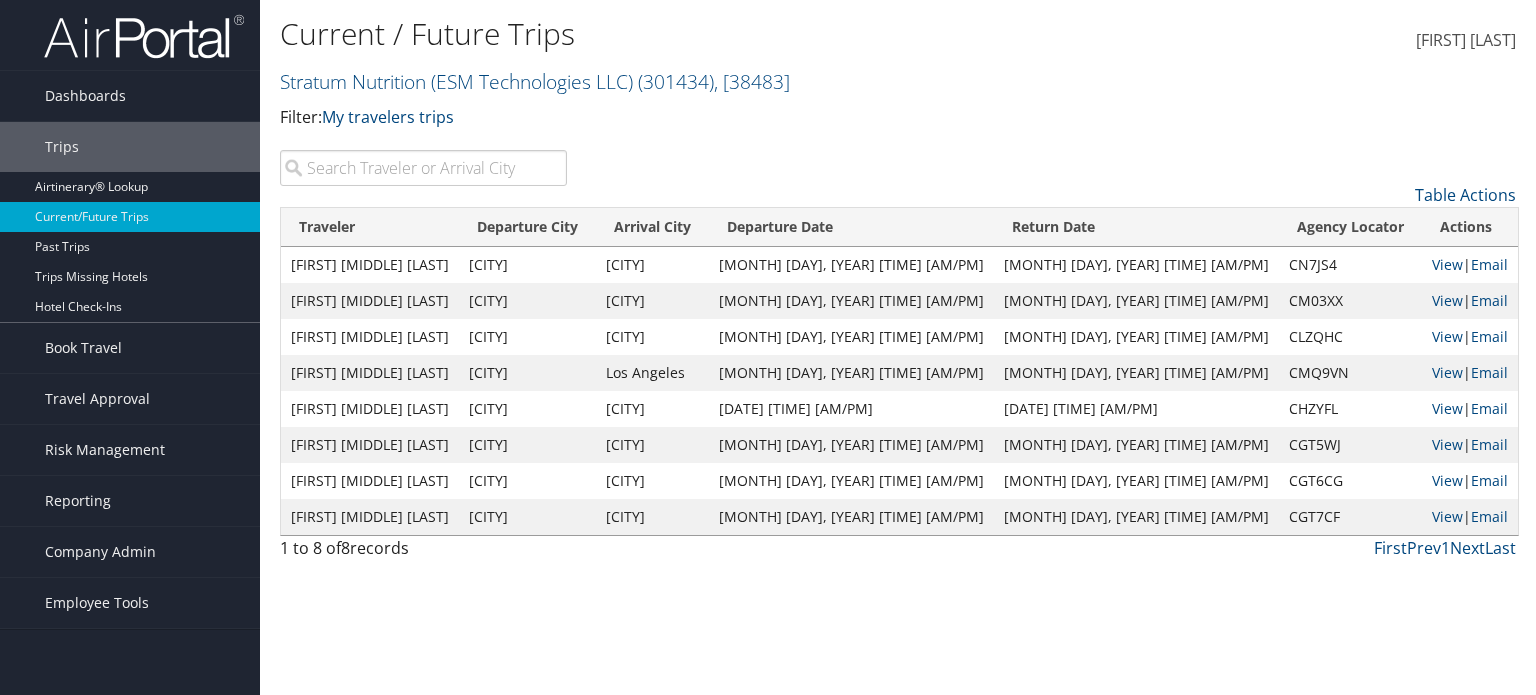 click on "[FIRST] [MIDDLE] [LAST]" at bounding box center [370, 265] 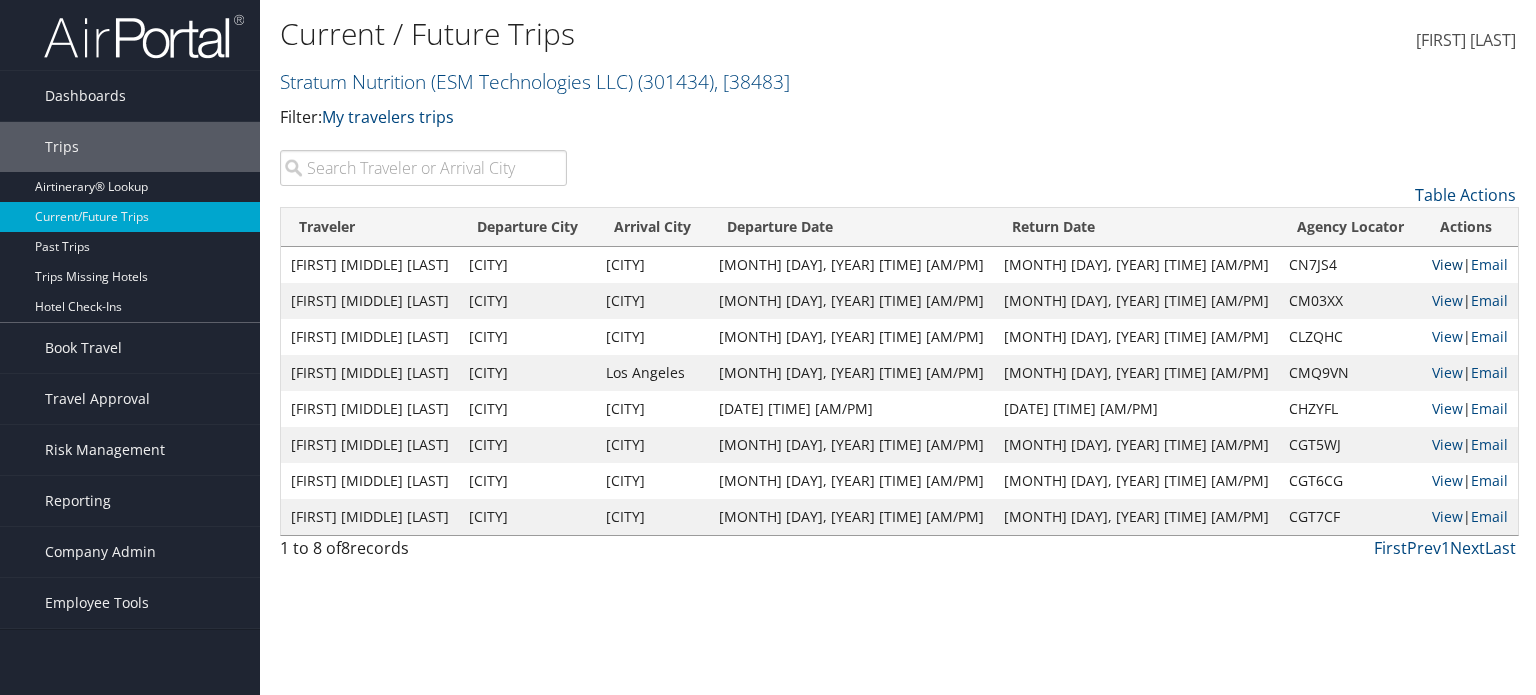 click on "View" at bounding box center (1447, 264) 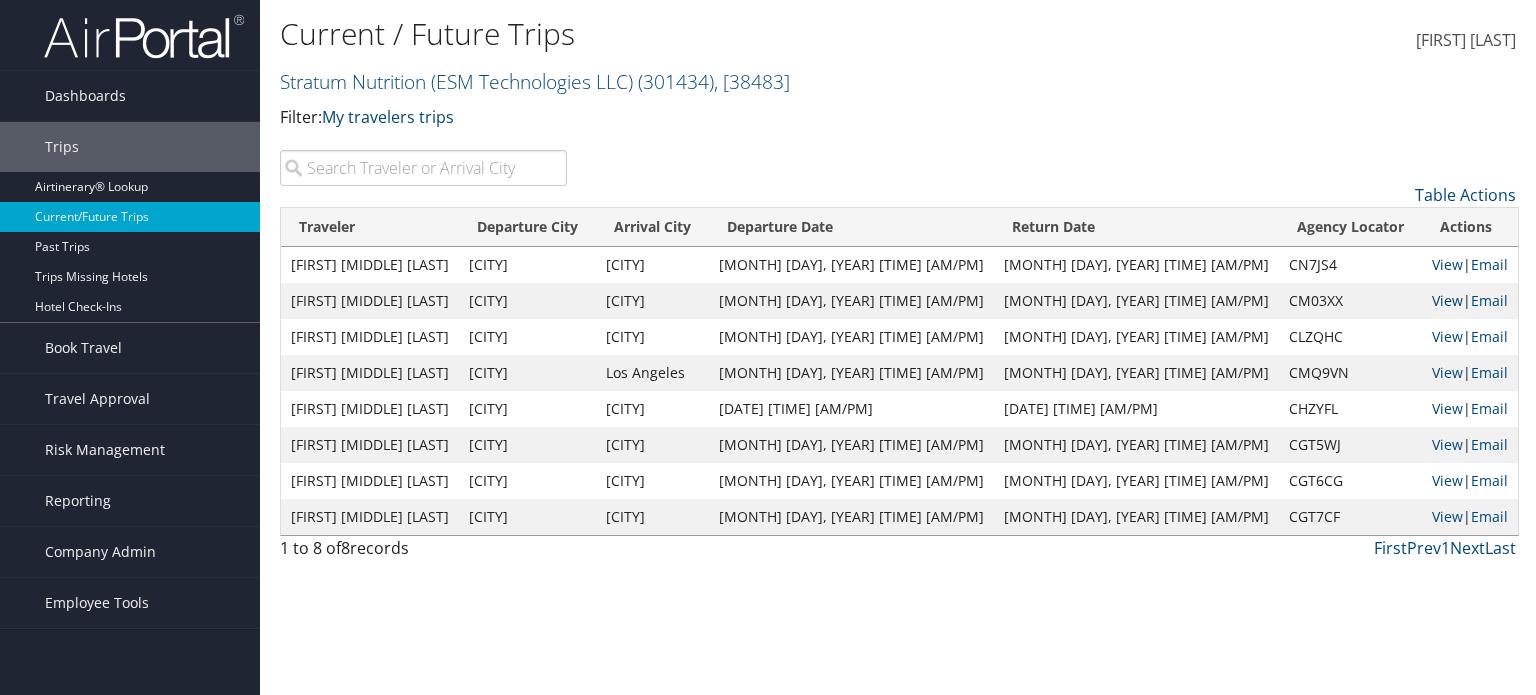 click on "View" at bounding box center (1447, 300) 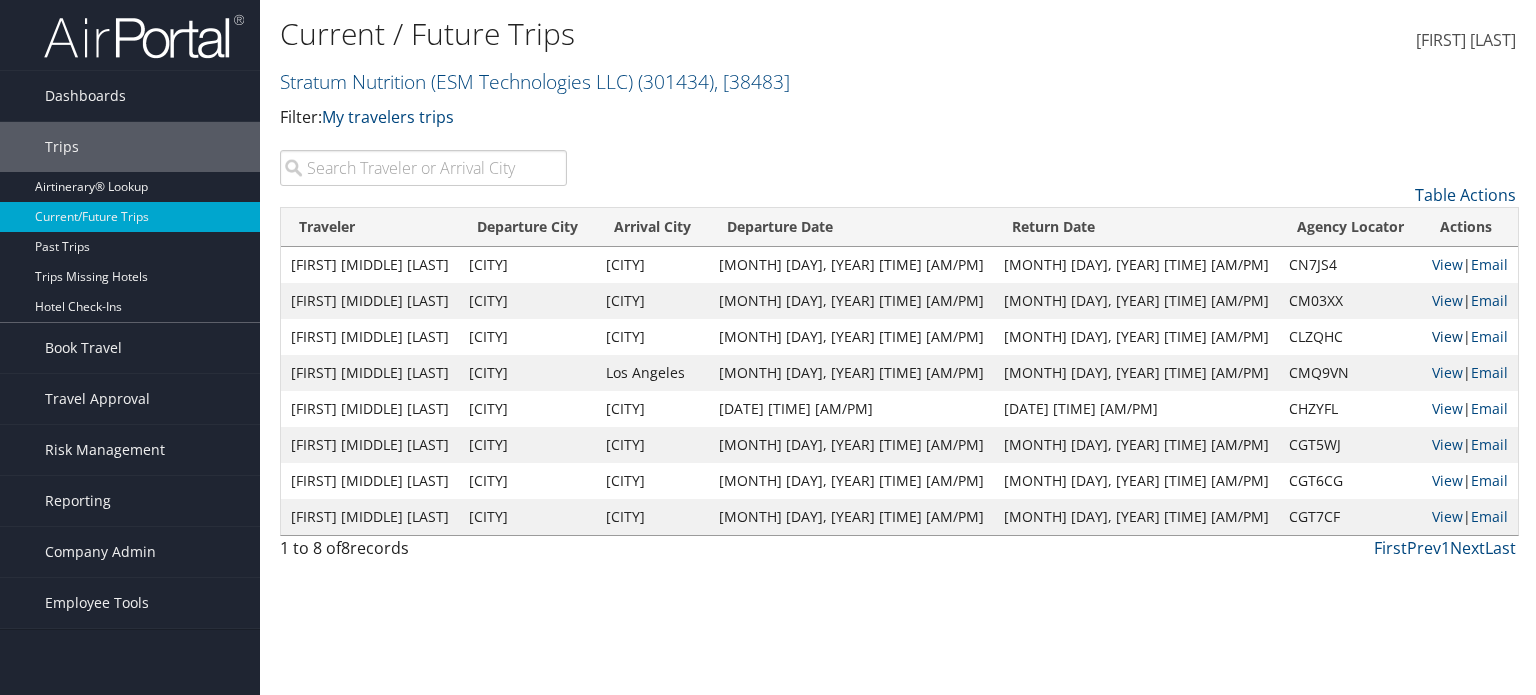 click on "View" at bounding box center (1447, 336) 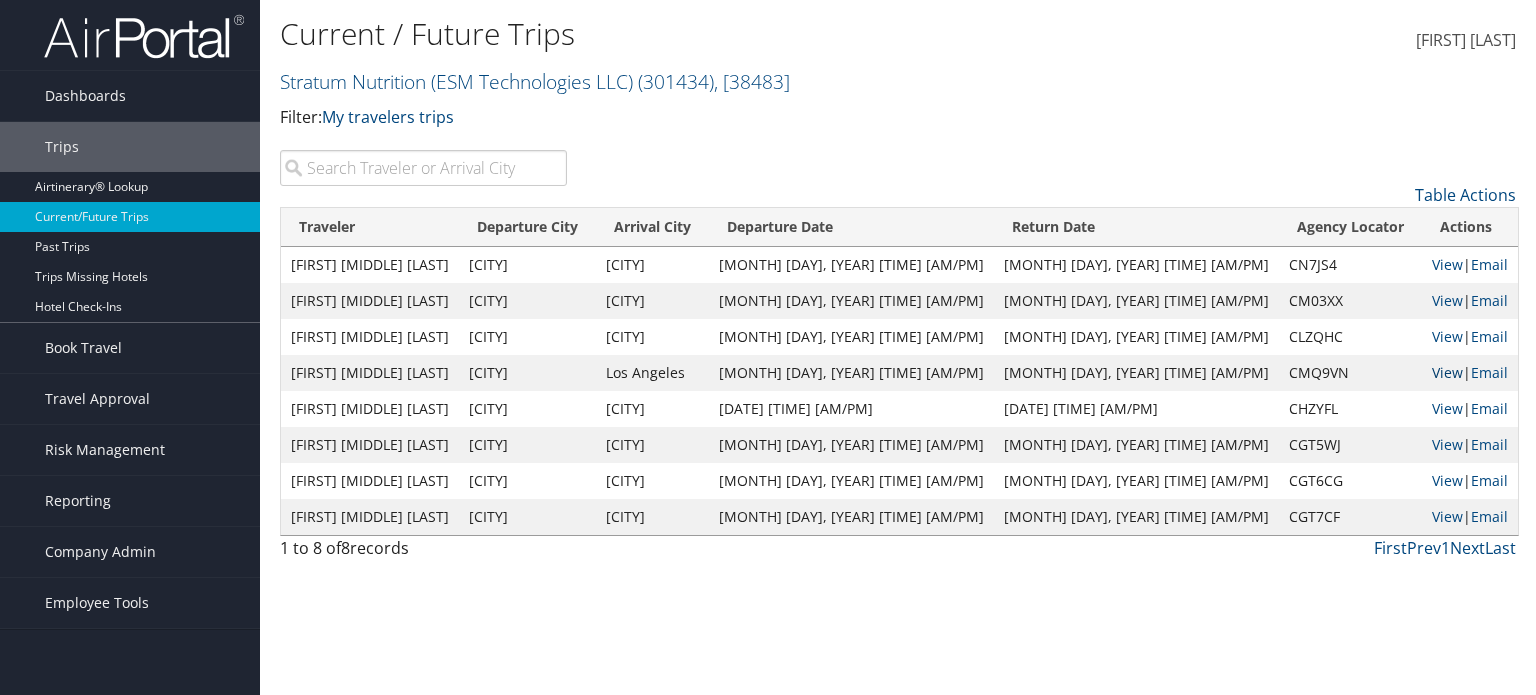 click on "View" at bounding box center [1447, 372] 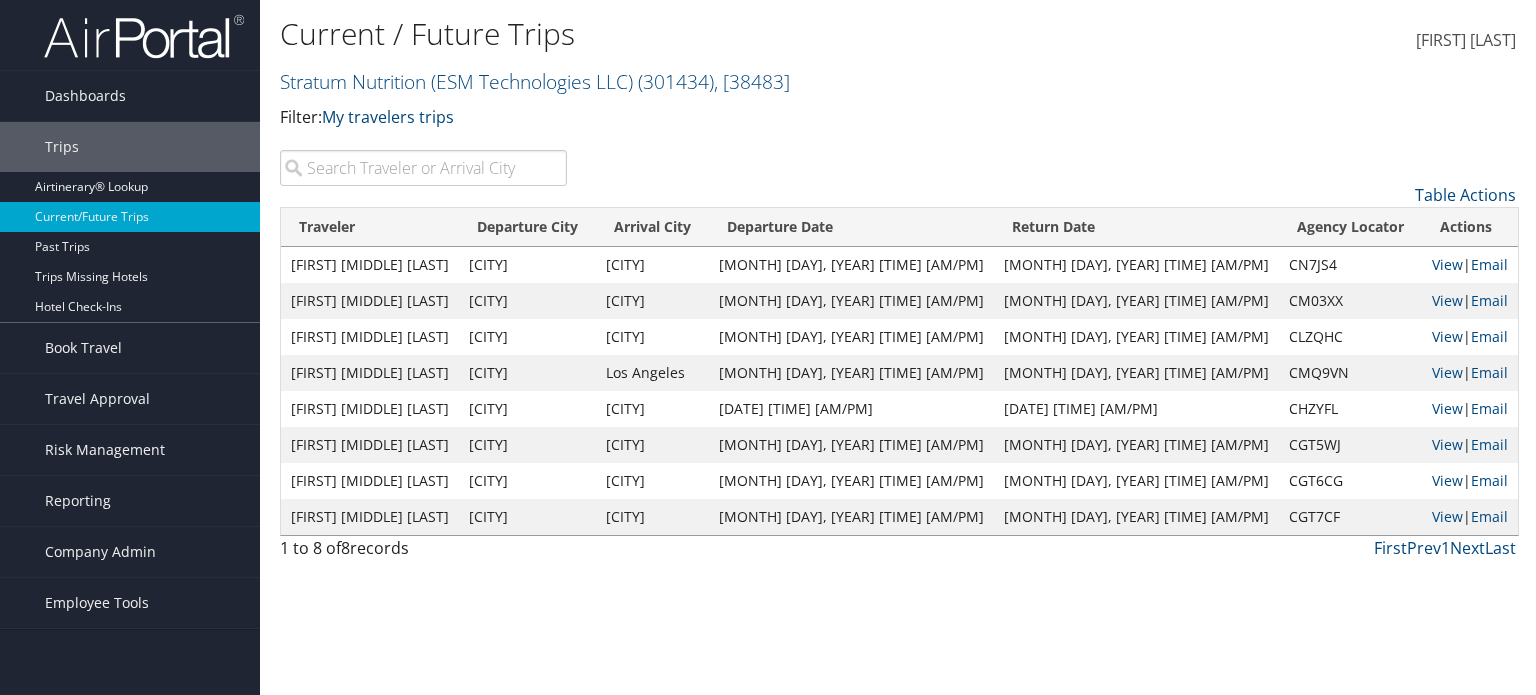 click at bounding box center [423, 168] 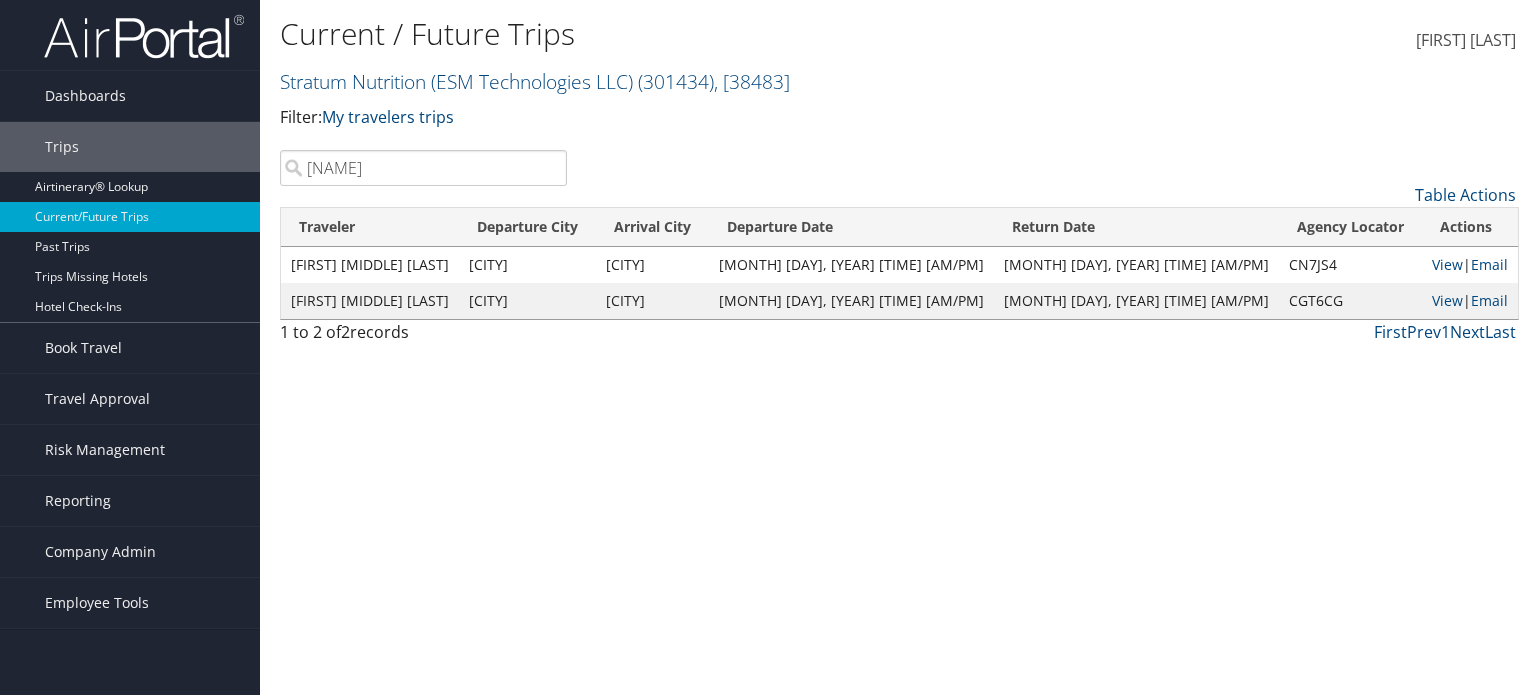 type on "chris" 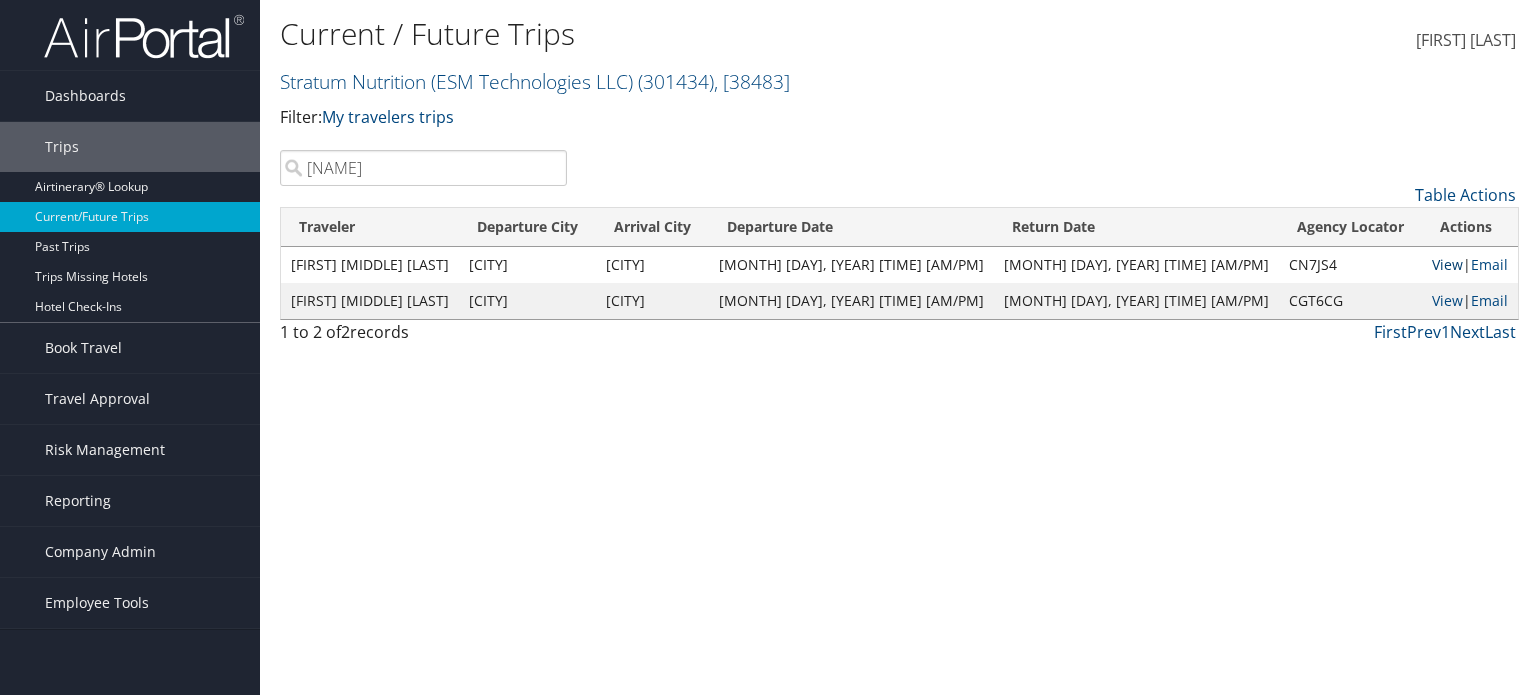 click on "View" at bounding box center (1447, 264) 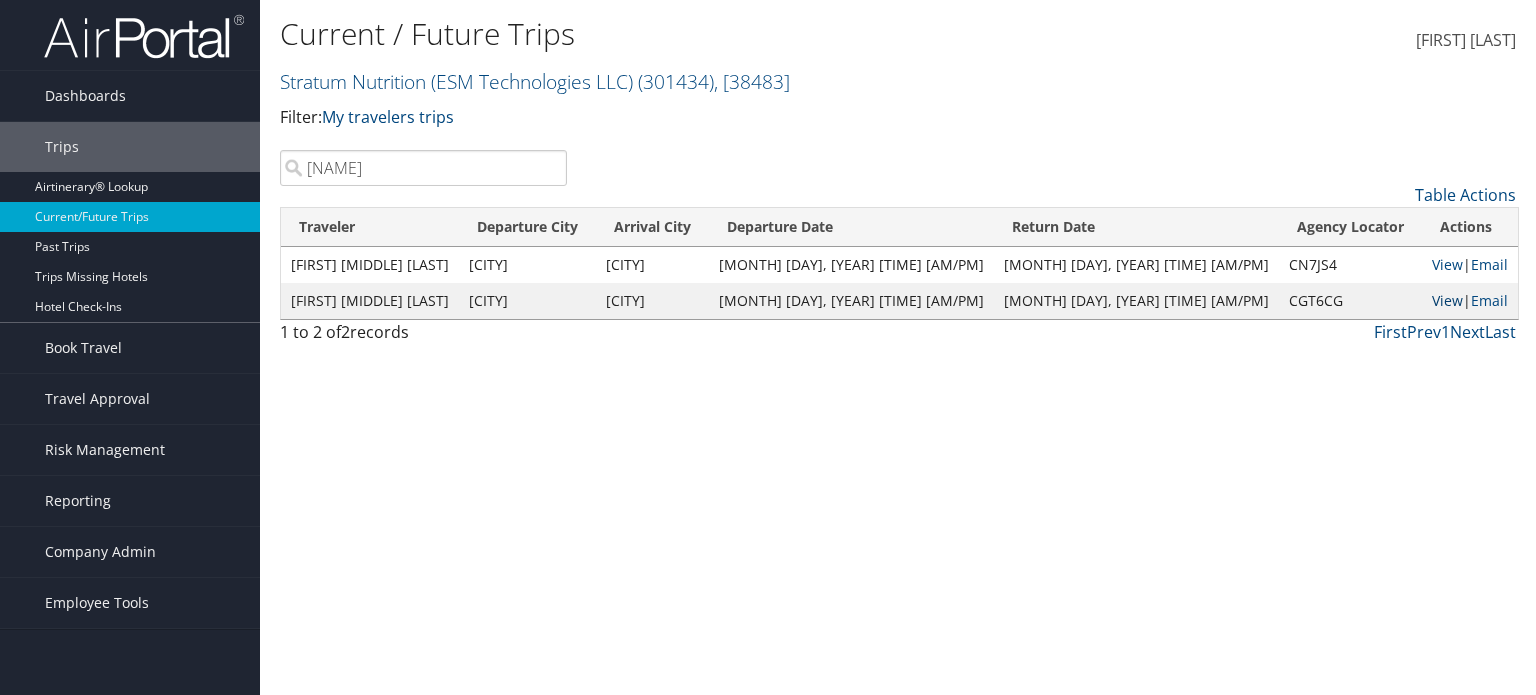 click on "View" at bounding box center [1447, 300] 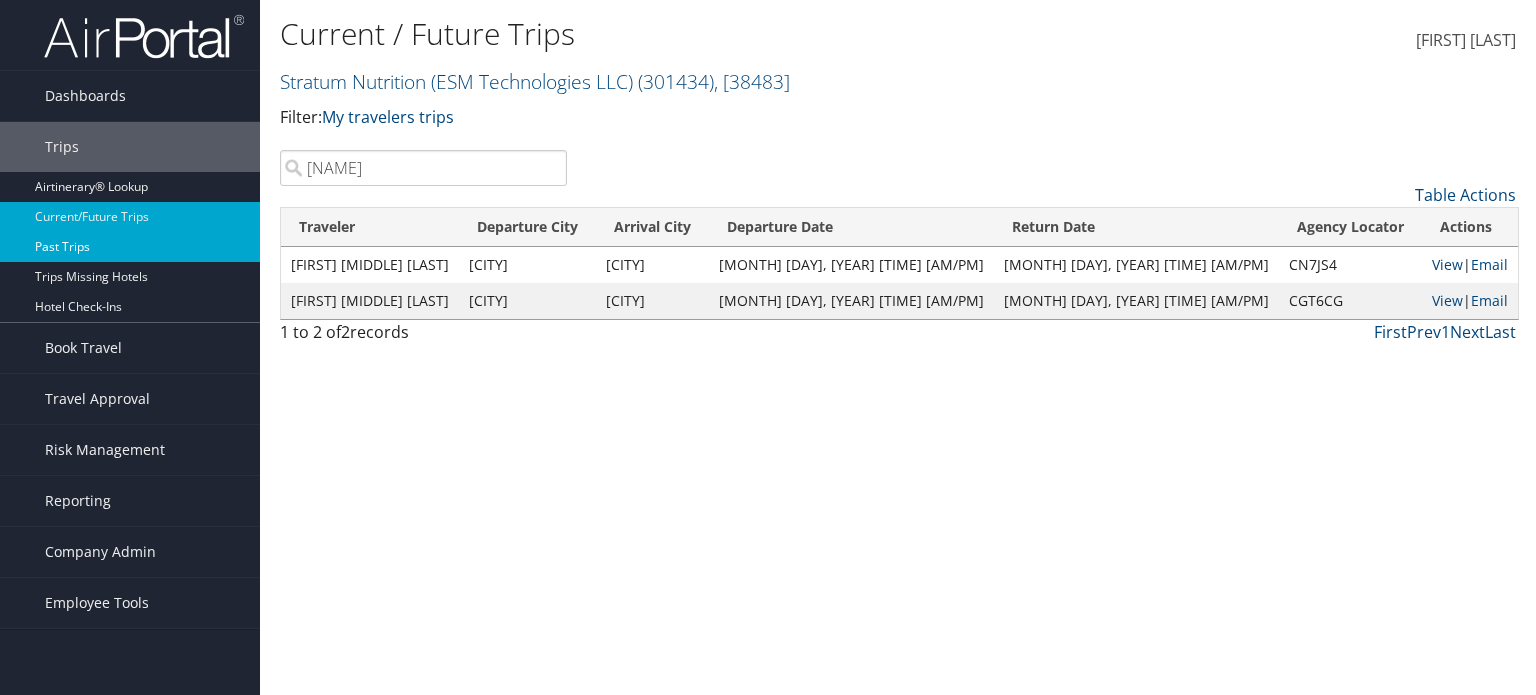 click on "Past Trips" at bounding box center [130, 247] 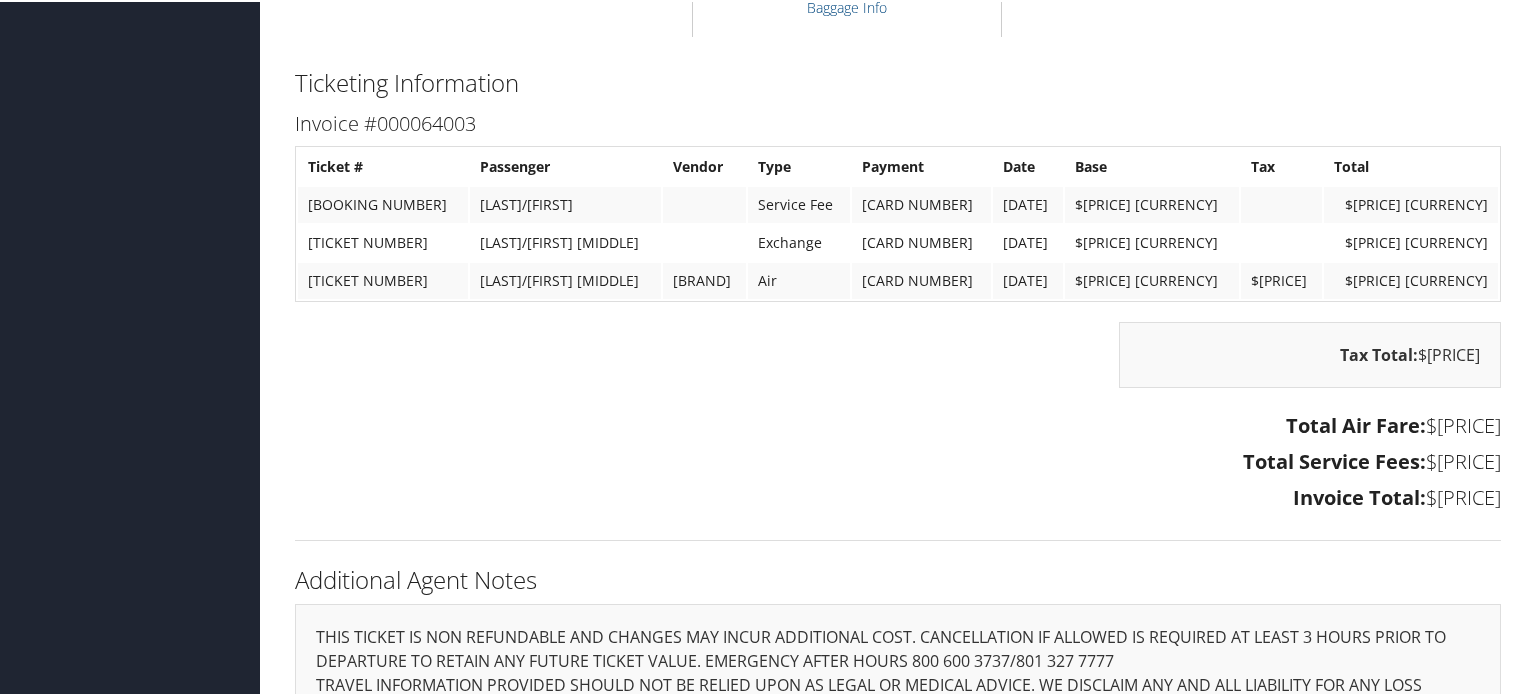 scroll, scrollTop: 3001, scrollLeft: 0, axis: vertical 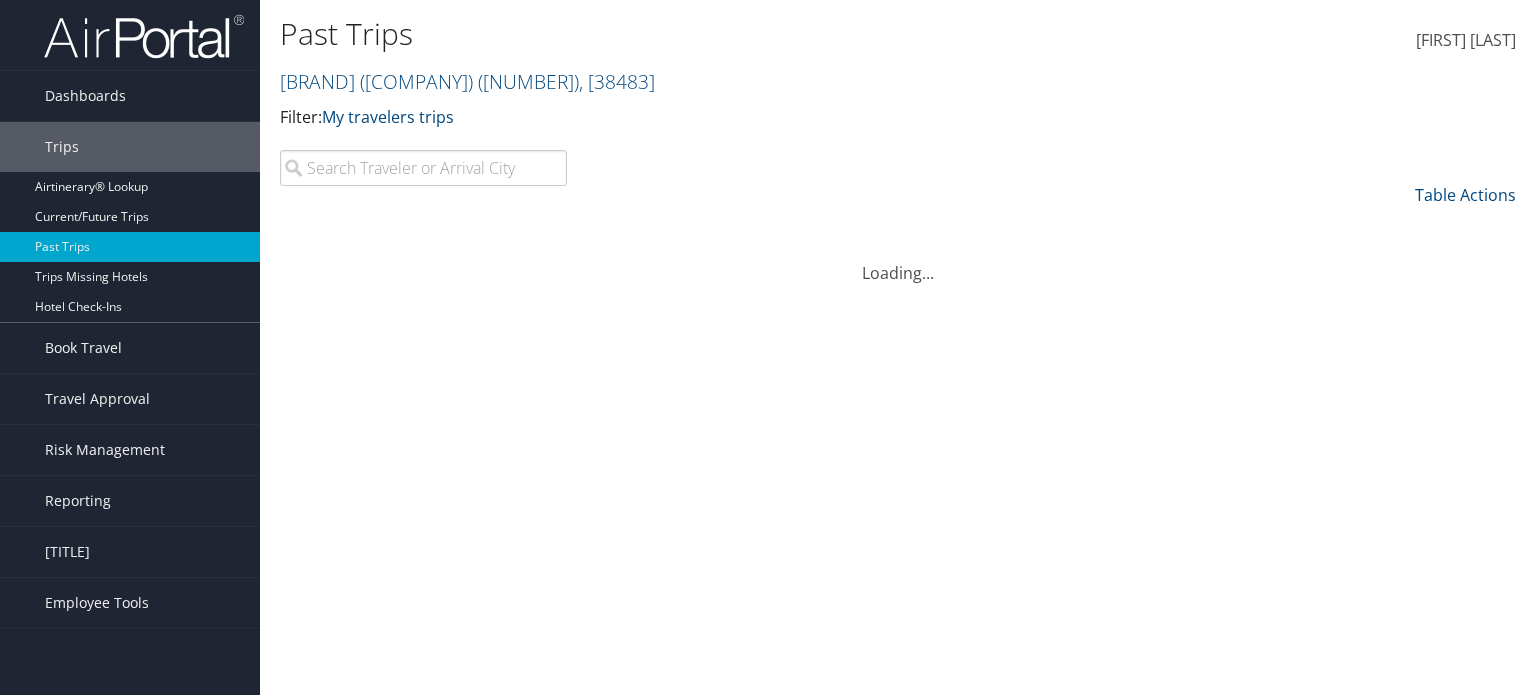 click at bounding box center [423, 168] 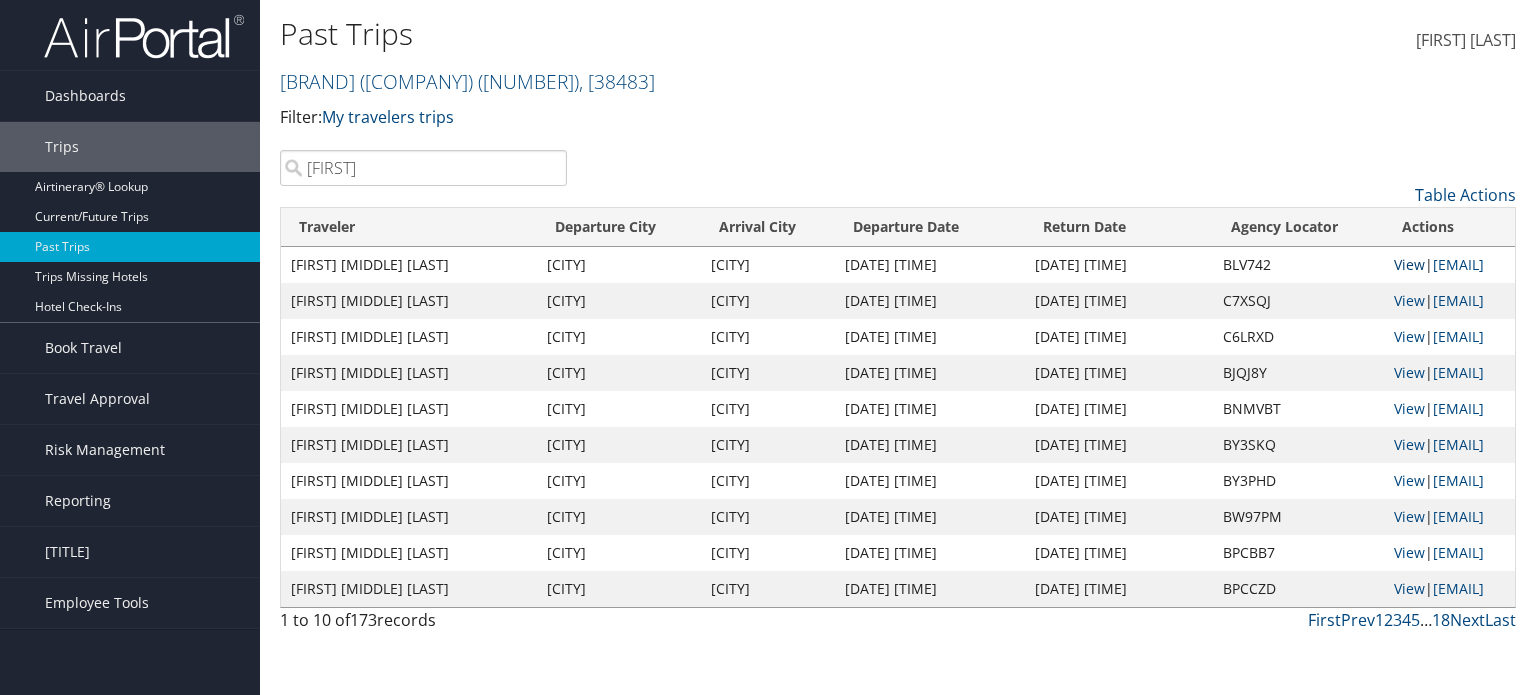 type on "chris" 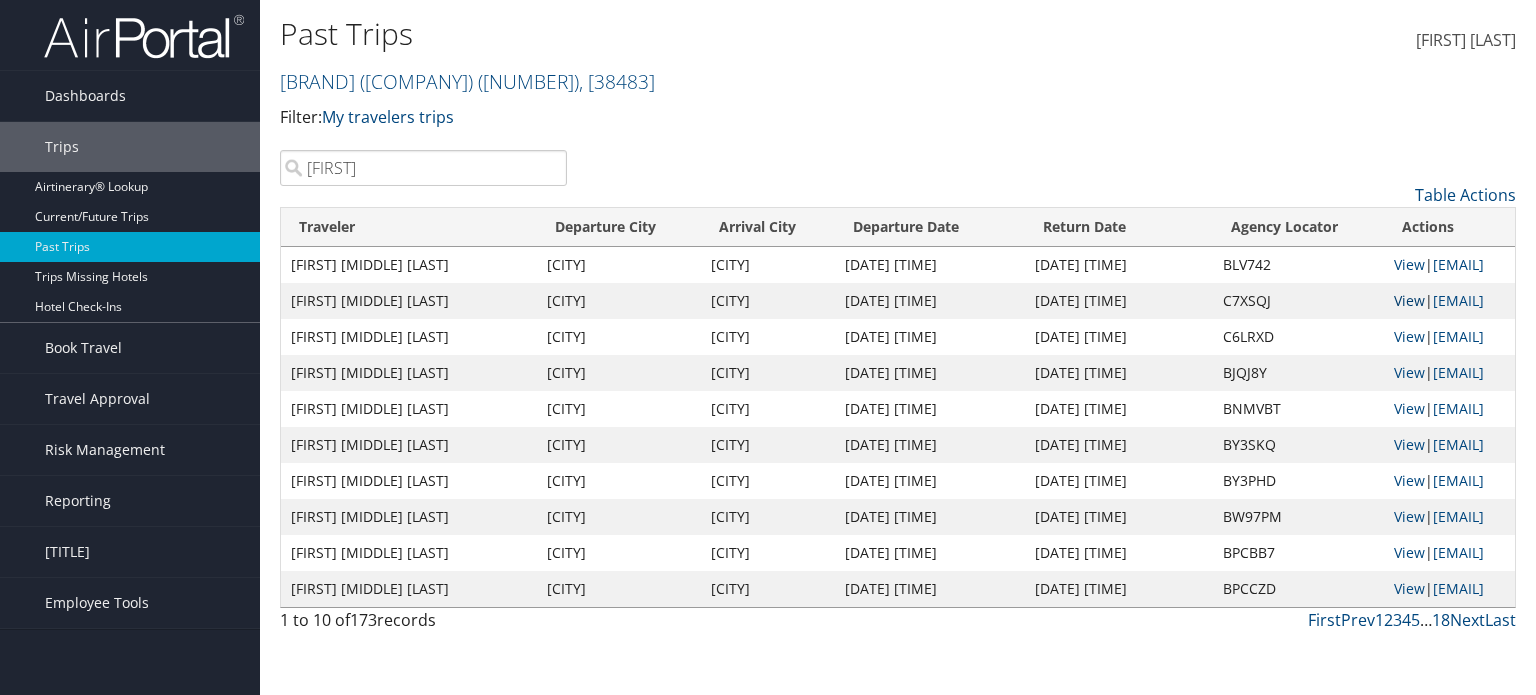 click on "View" at bounding box center [1409, 300] 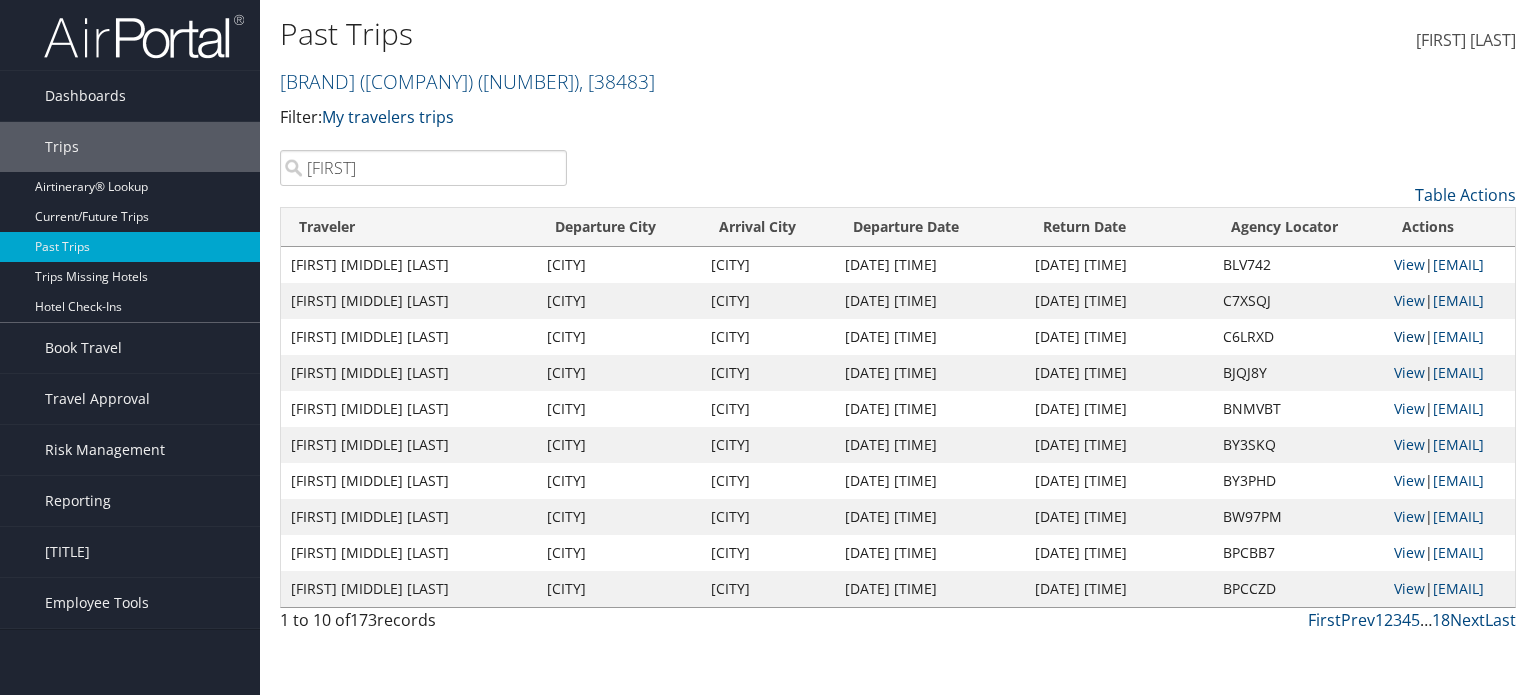click on "View" at bounding box center [1409, 336] 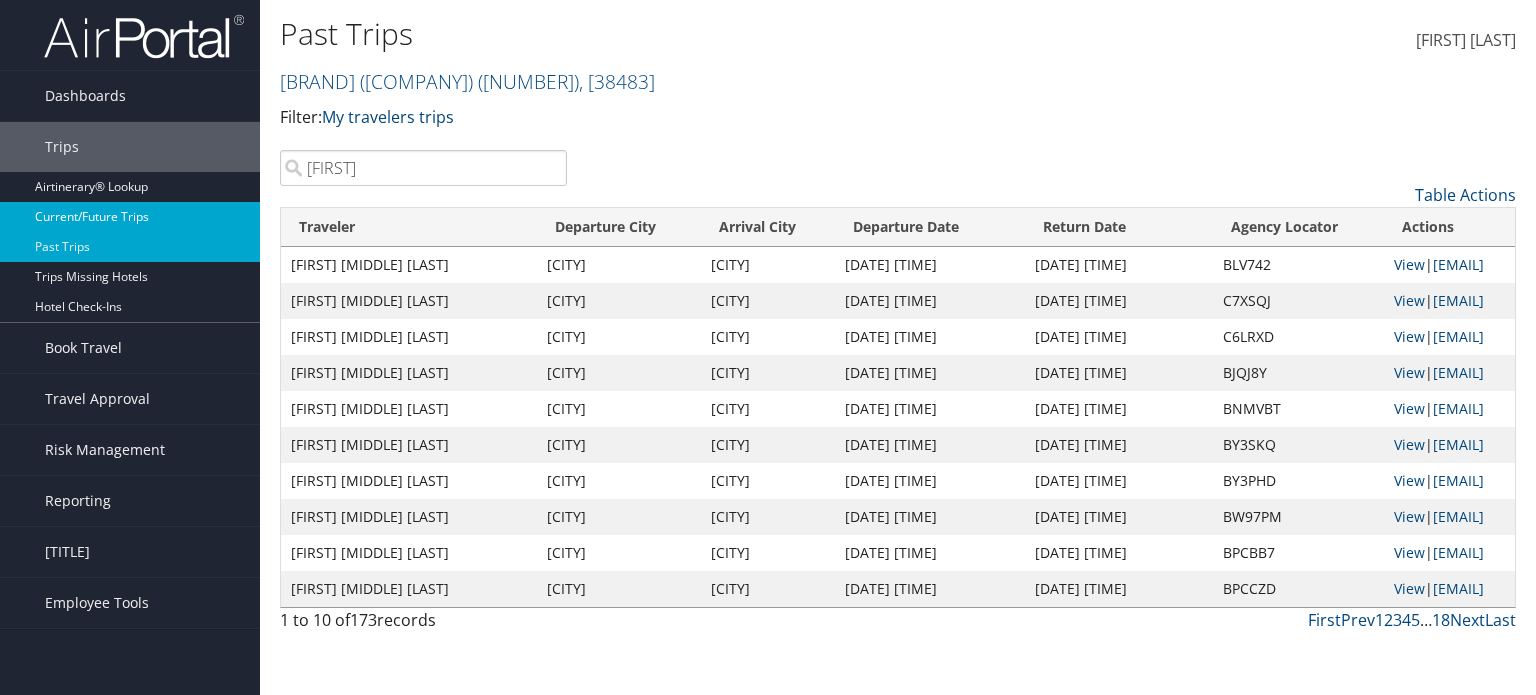 click on "Current/Future Trips" at bounding box center (130, 217) 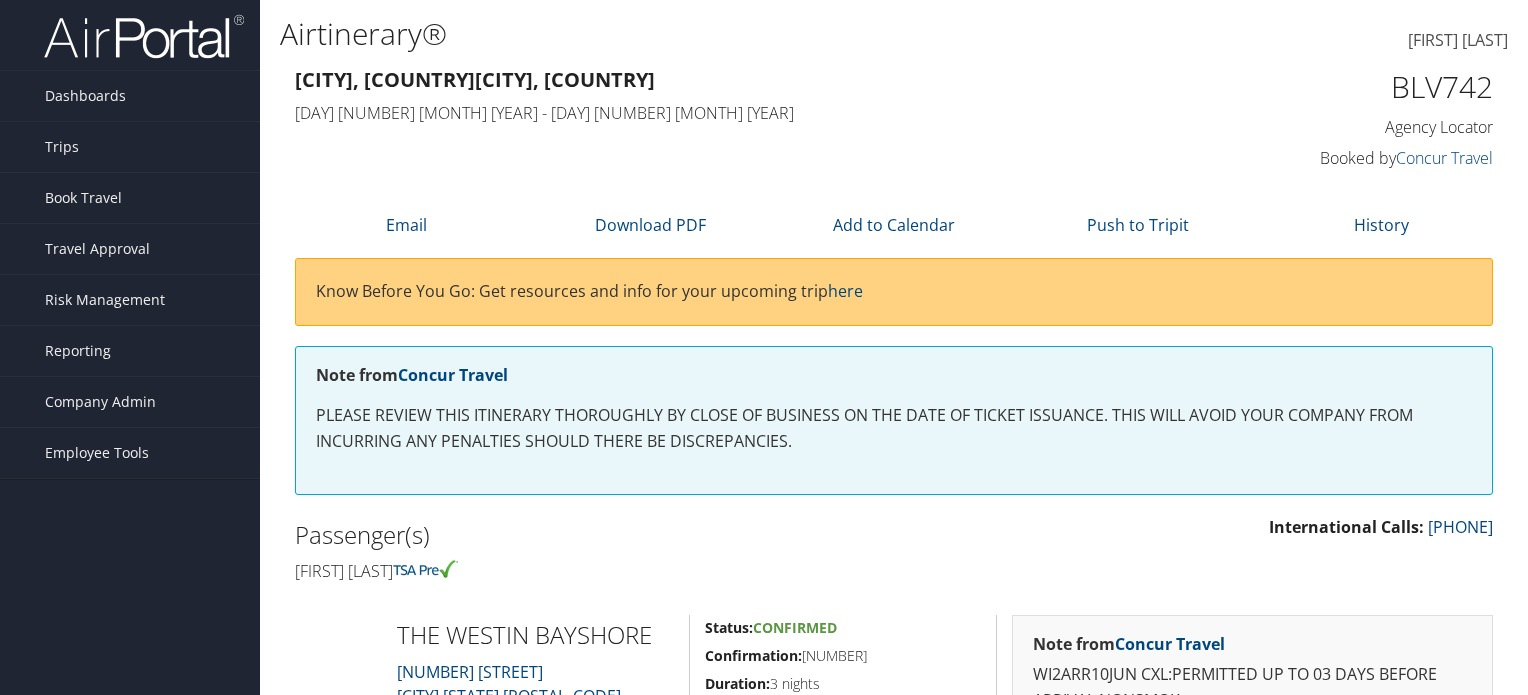 scroll, scrollTop: 0, scrollLeft: 0, axis: both 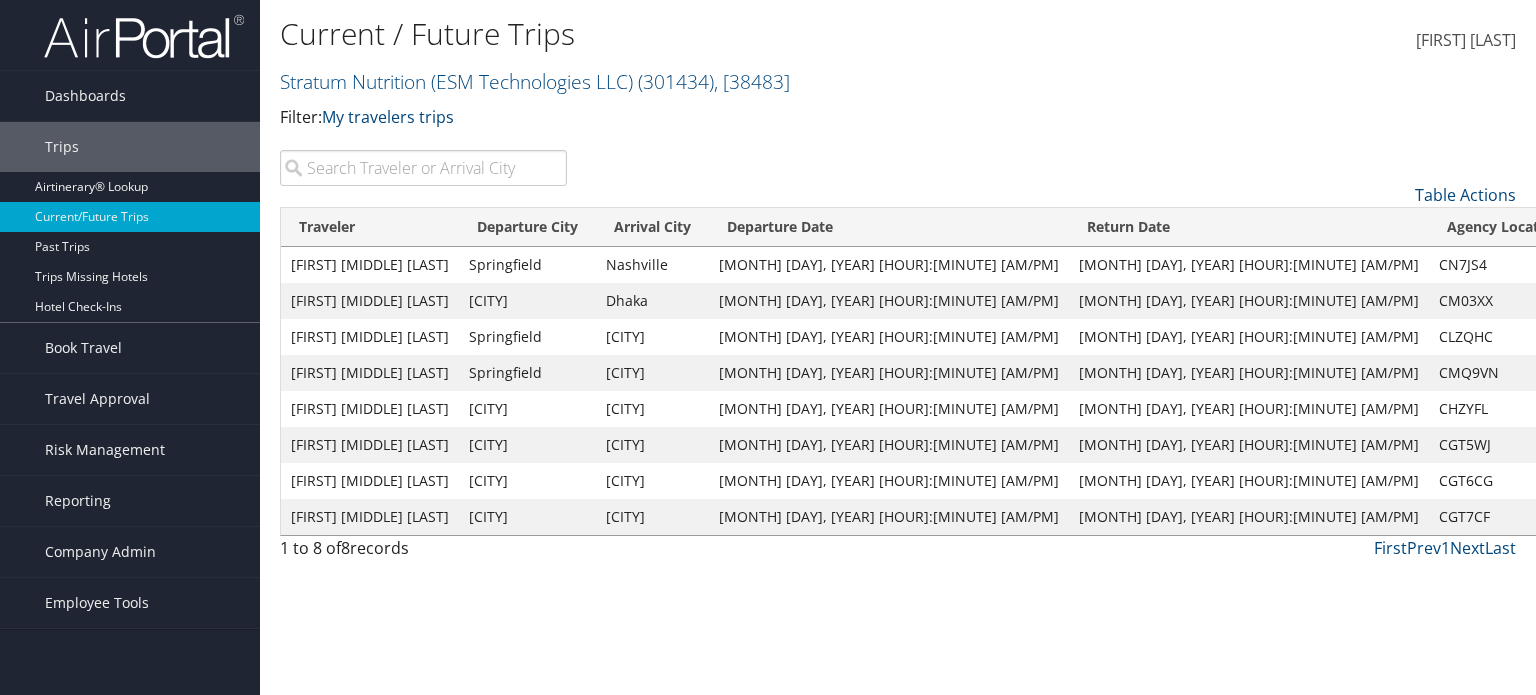 click at bounding box center (423, 168) 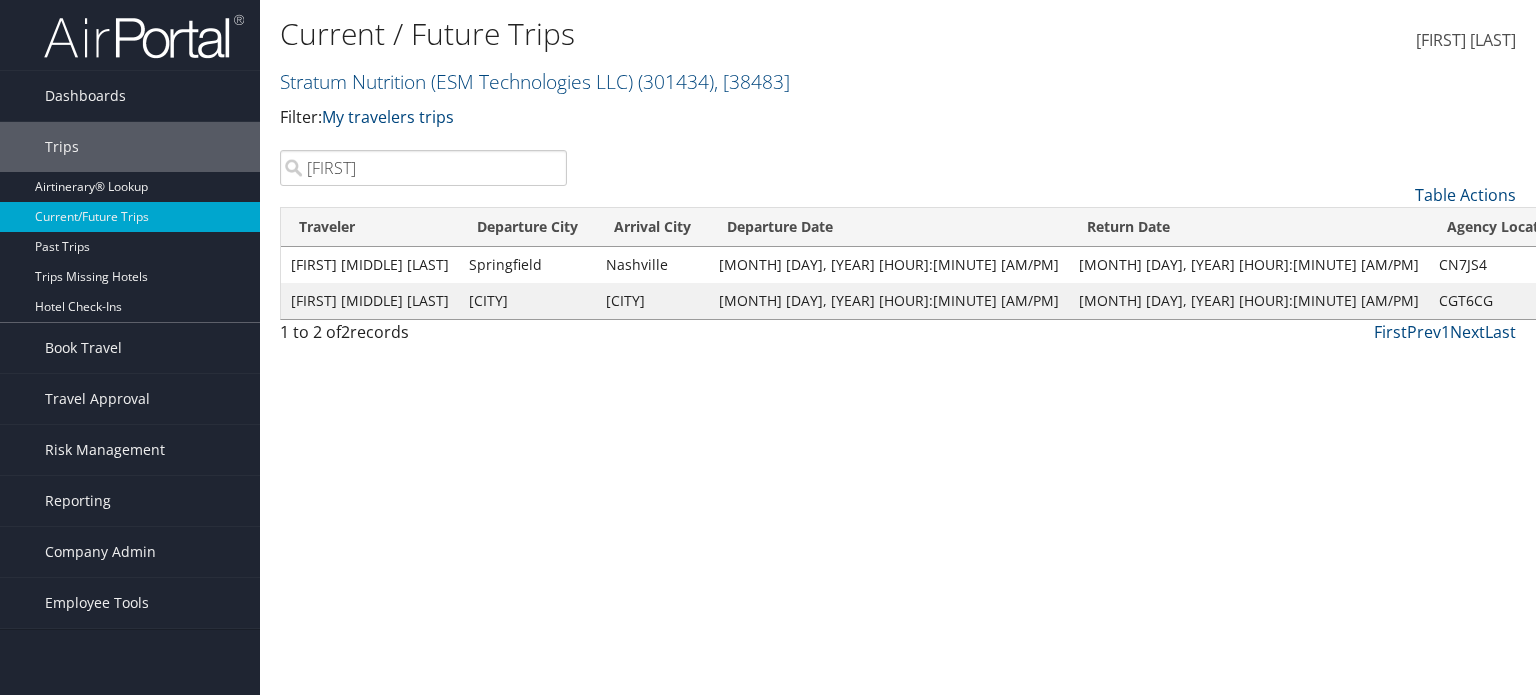 type on "[FIRST]" 